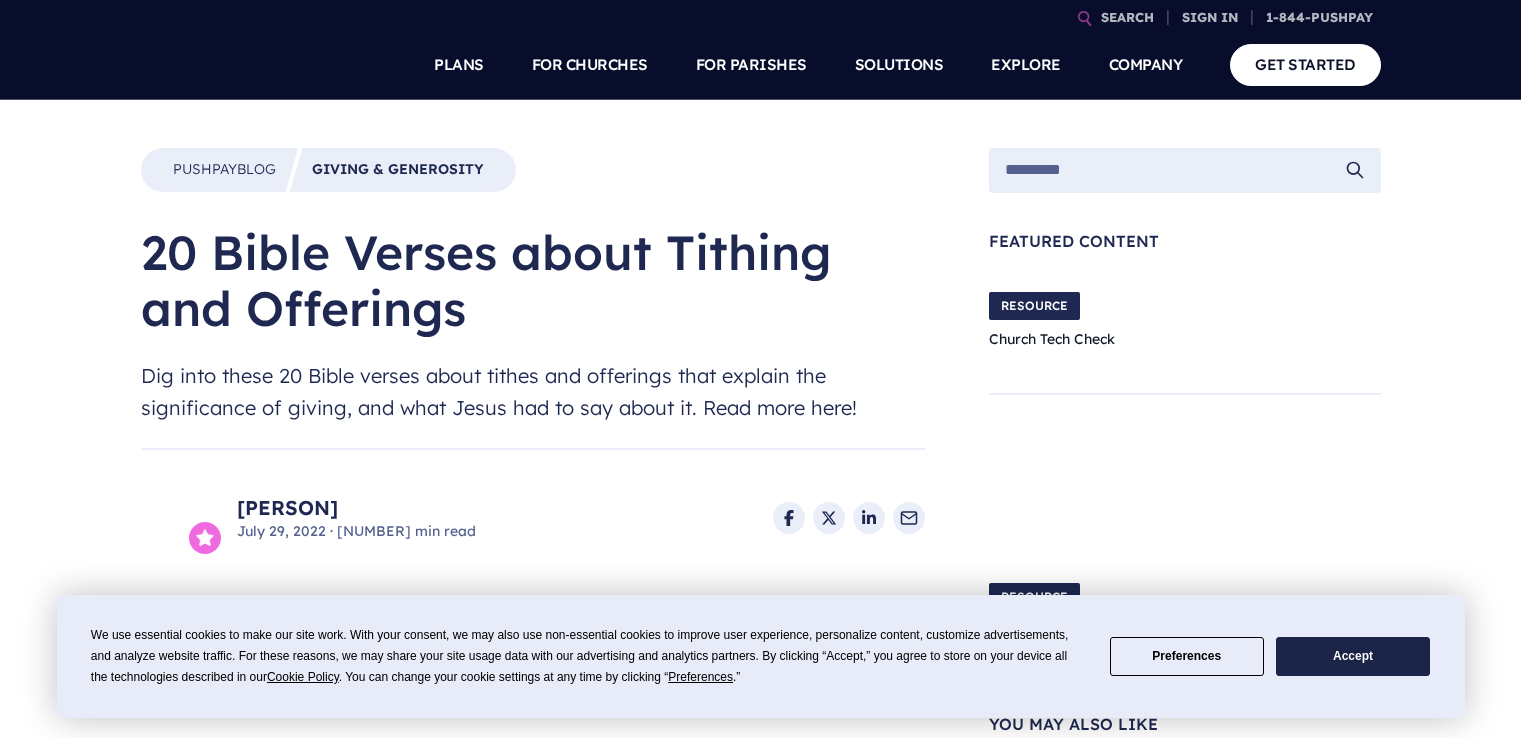 scroll, scrollTop: 0, scrollLeft: 0, axis: both 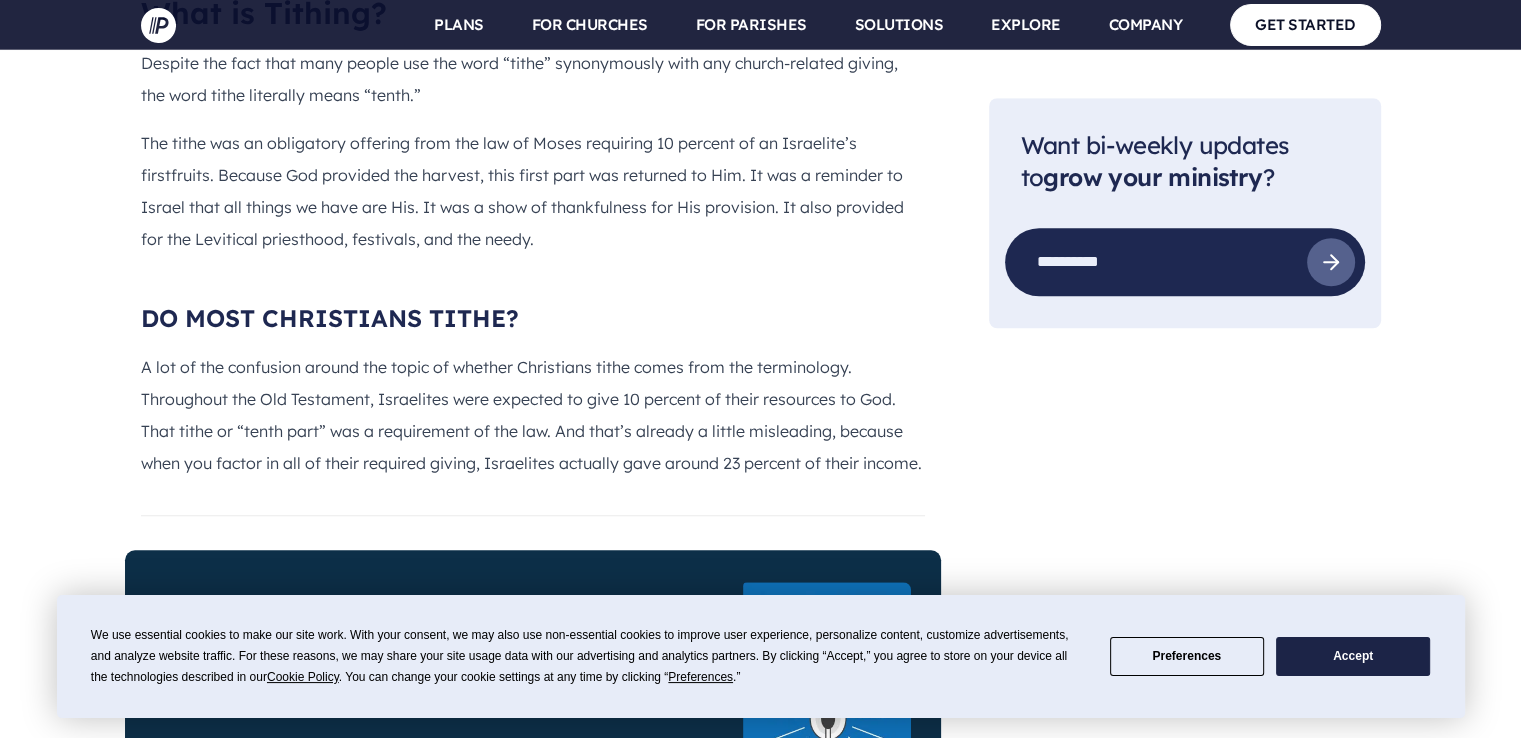 click on "DO MOST CHRISTIANS TITHE?" at bounding box center (533, 319) 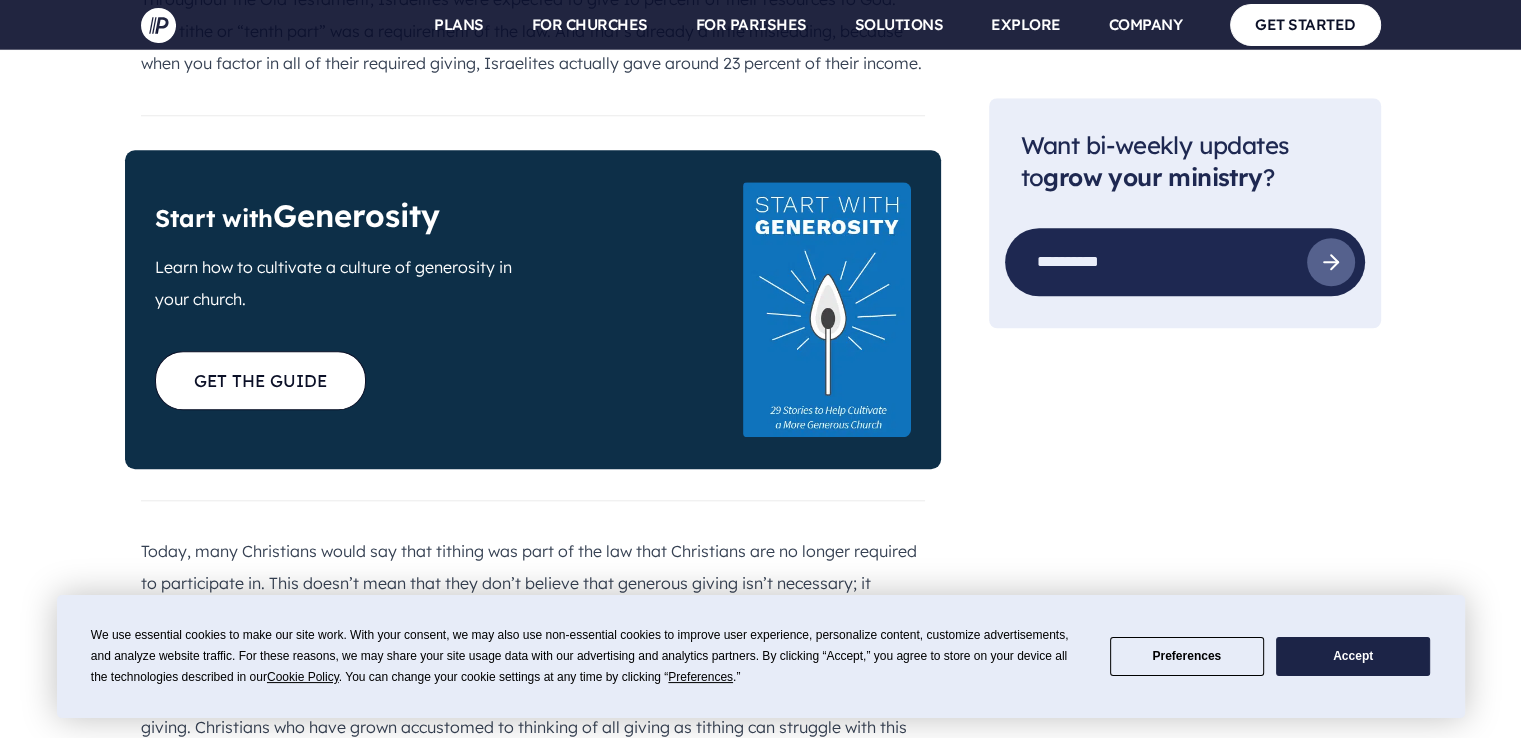 scroll, scrollTop: 2100, scrollLeft: 0, axis: vertical 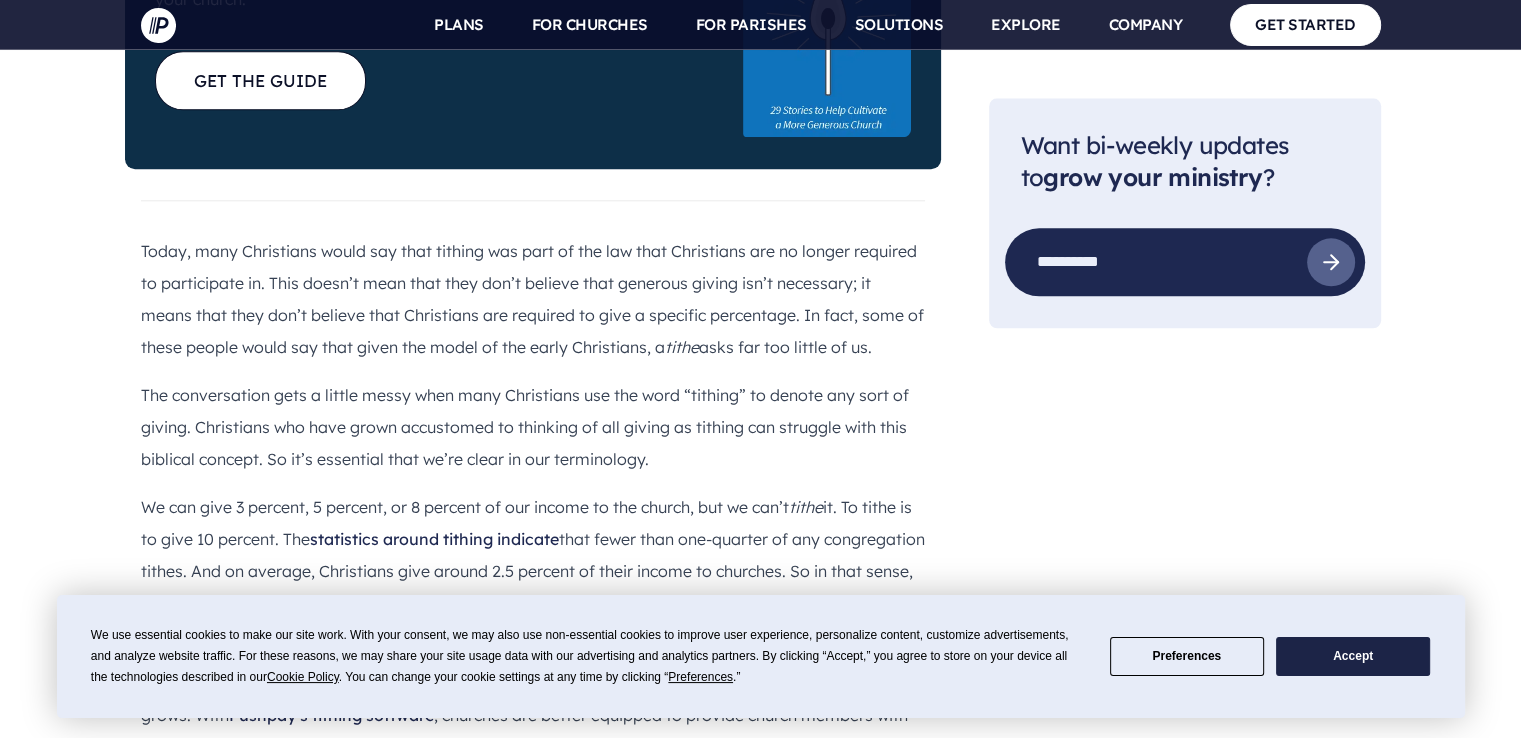click on "Today, many Christians would say that tithing was part of the law that Christians are no longer required to participate in. This doesn’t mean that they don’t believe that generous giving isn’t necessary; it means that they don’t believe that Christians are required to give a specific percentage. In fact, some of these people would say that given the model of the early Christians, a  tithe  asks far too little of us." at bounding box center (533, 299) 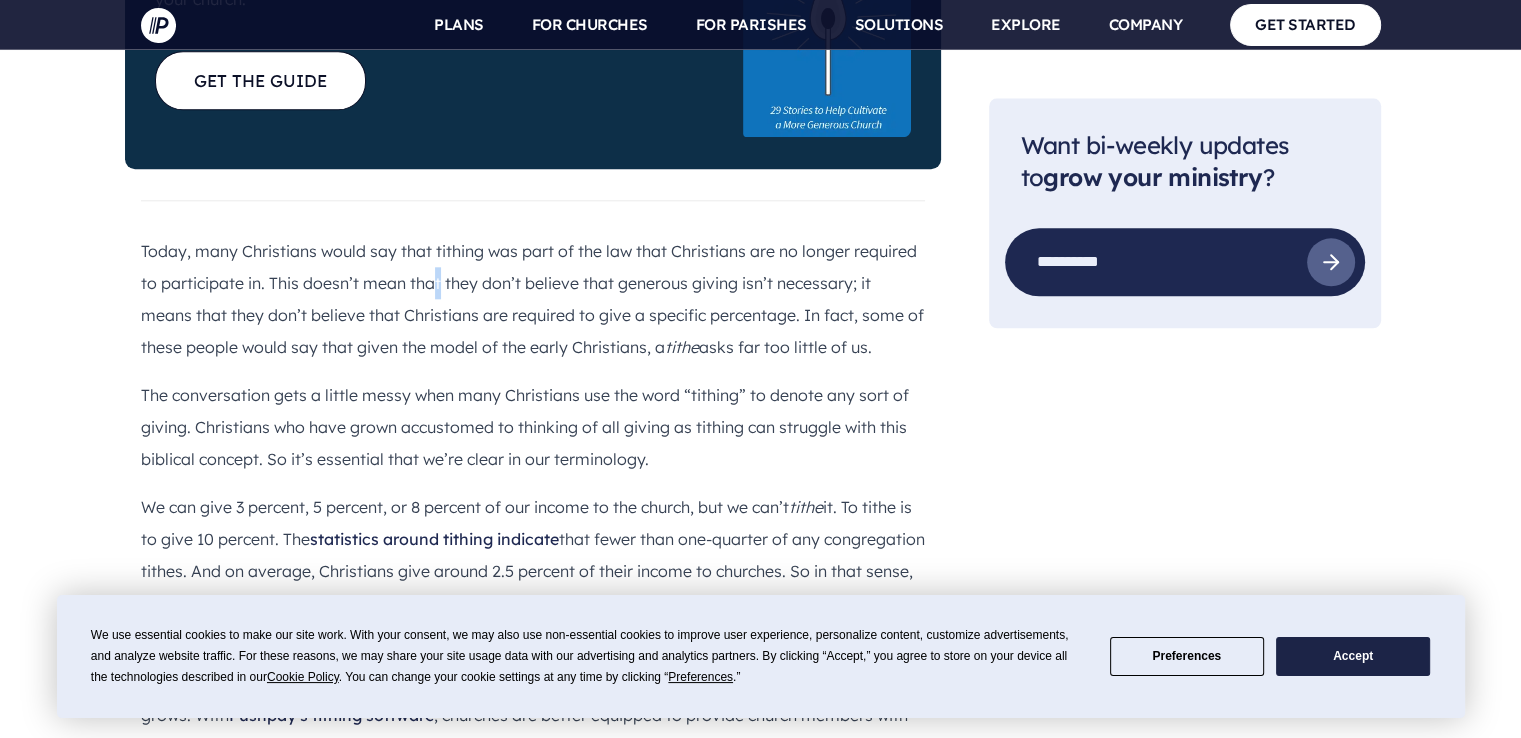 click on "Today, many Christians would say that tithing was part of the law that Christians are no longer required to participate in. This doesn’t mean that they don’t believe that generous giving isn’t necessary; it means that they don’t believe that Christians are required to give a specific percentage. In fact, some of these people would say that given the model of the early Christians, a  tithe  asks far too little of us." at bounding box center [533, 299] 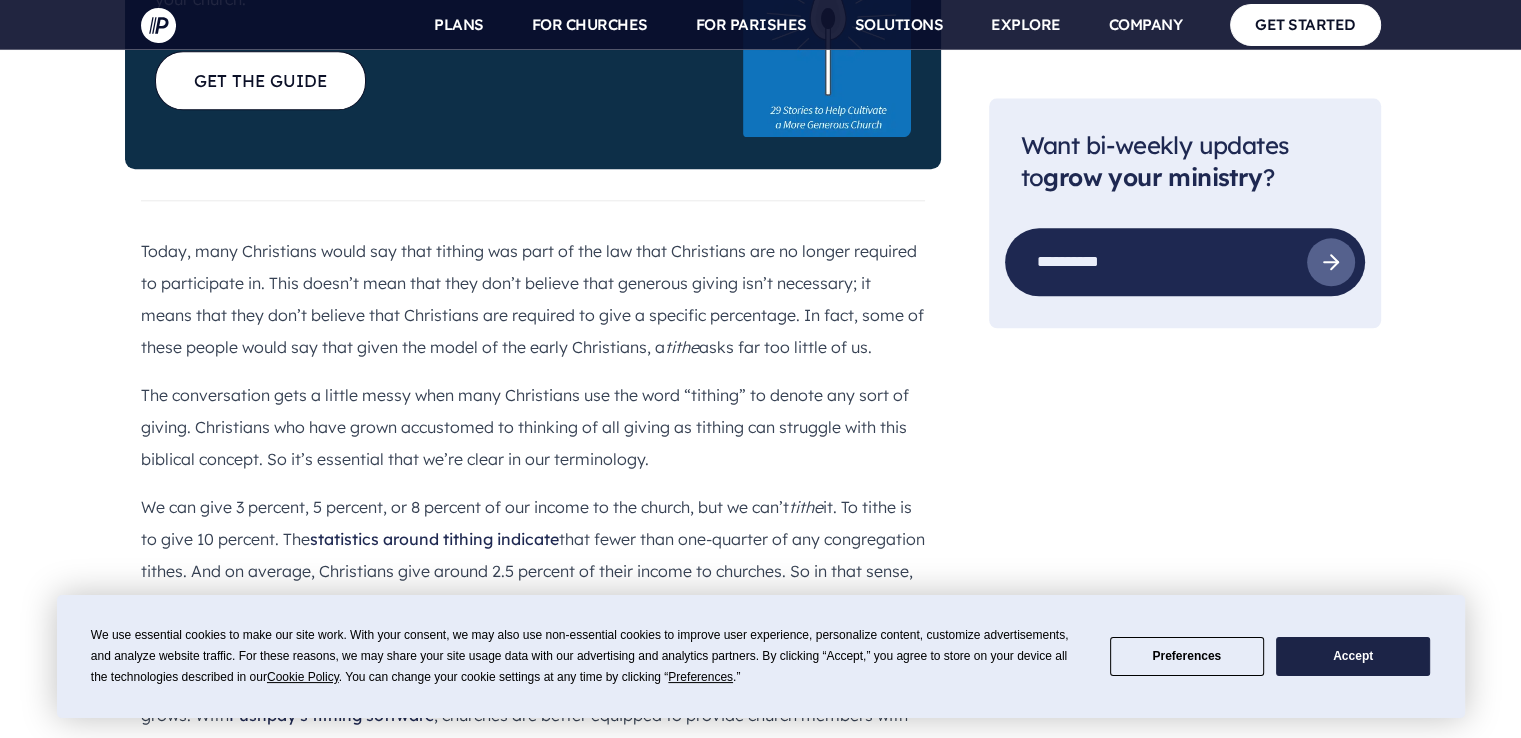 click on "Today, many Christians would say that tithing was part of the law that Christians are no longer required to participate in. This doesn’t mean that they don’t believe that generous giving isn’t necessary; it means that they don’t believe that Christians are required to give a specific percentage. In fact, some of these people would say that given the model of the early Christians, a  tithe  asks far too little of us." at bounding box center [533, 299] 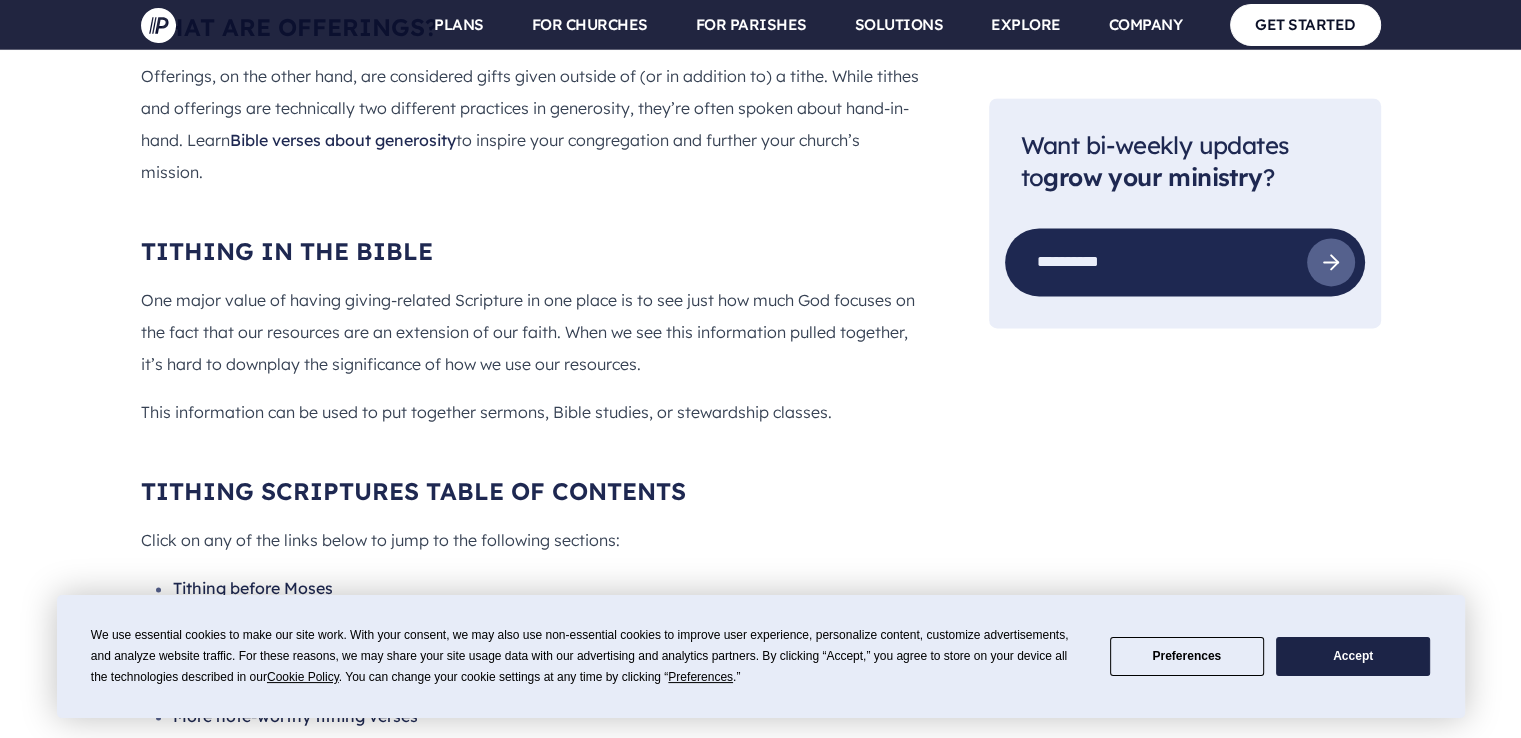 scroll, scrollTop: 2900, scrollLeft: 0, axis: vertical 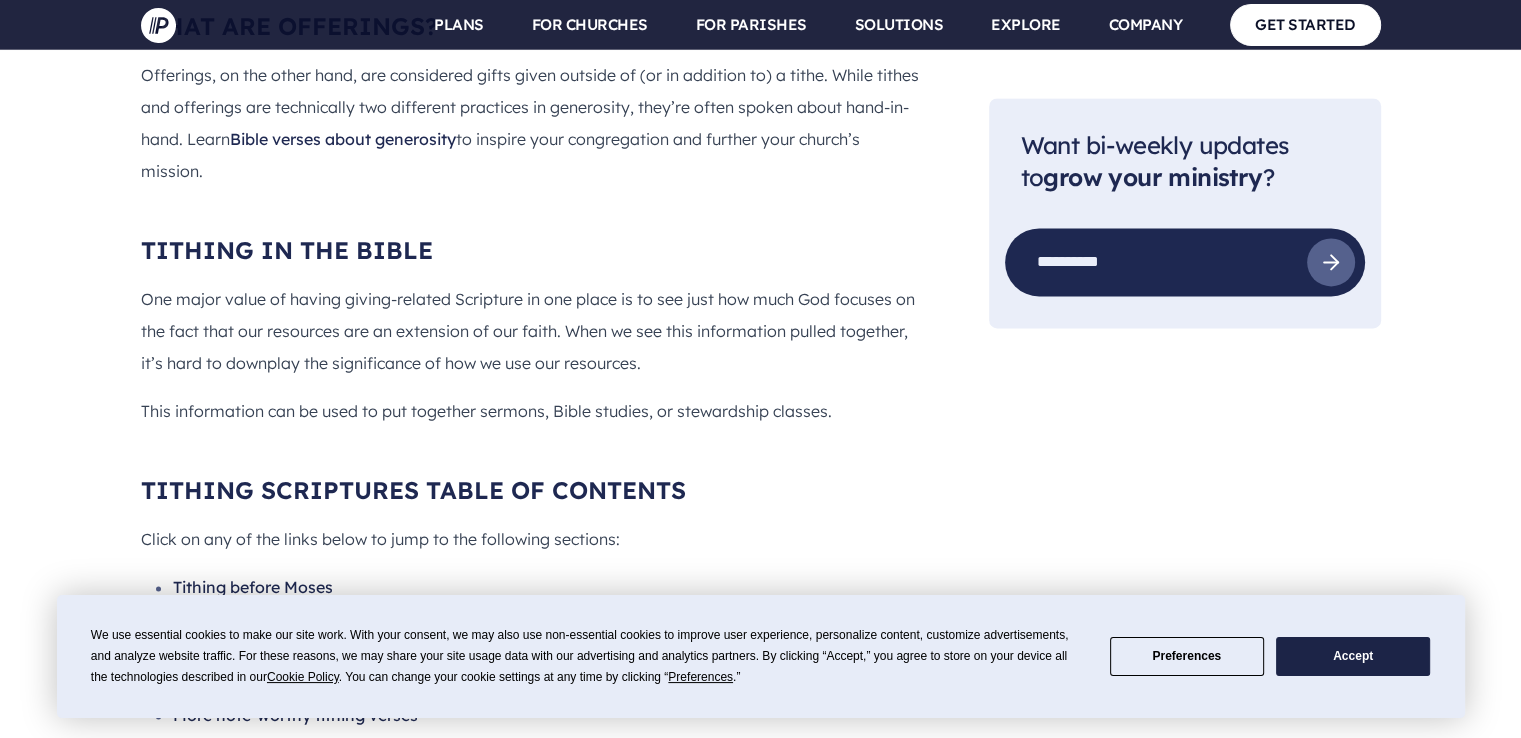 click on "One major value of having giving-related Scripture in one place is to see just how much God focuses on the fact that our resources are an extension of our faith. When we see this information pulled together, it’s hard to downplay the significance of how we use our resources." at bounding box center [533, 331] 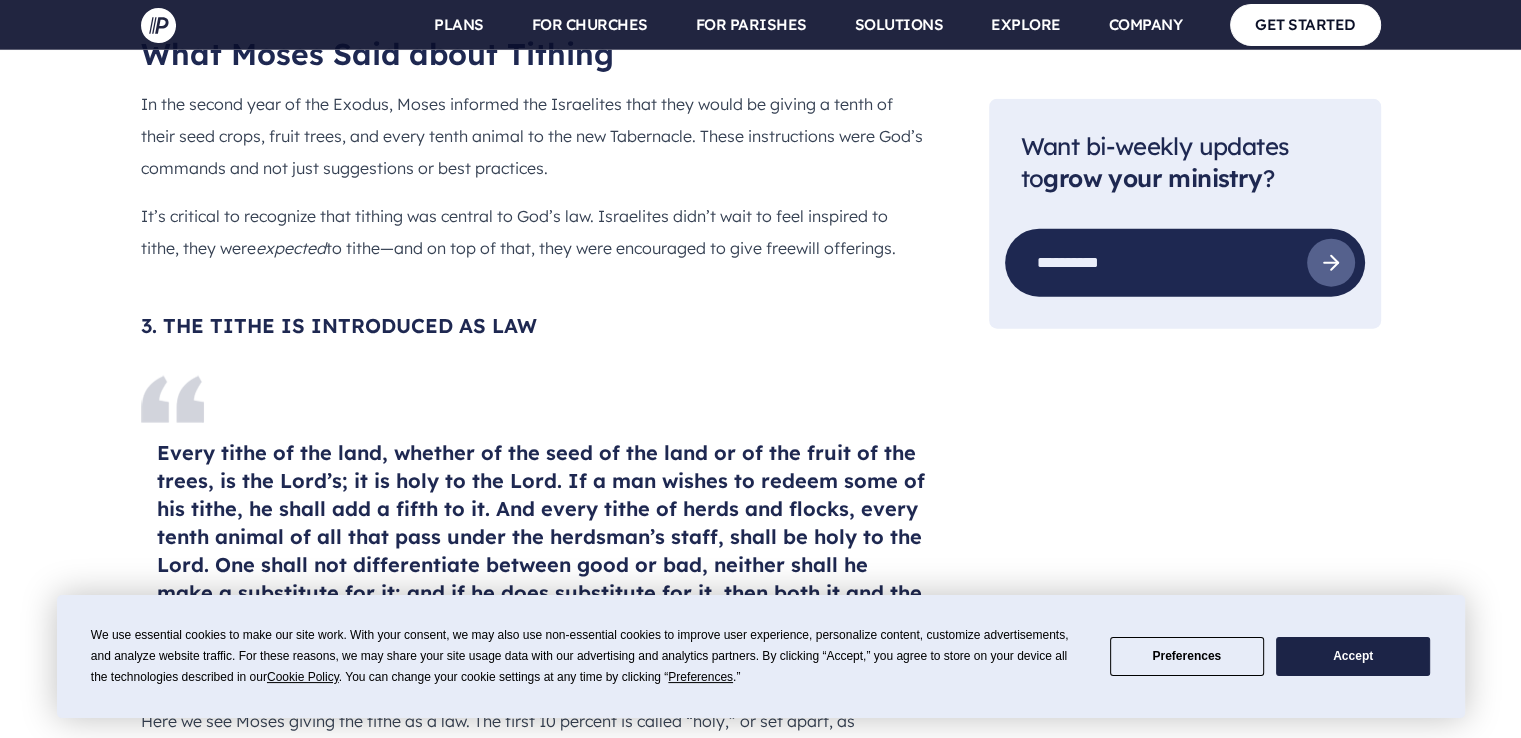 scroll, scrollTop: 5000, scrollLeft: 0, axis: vertical 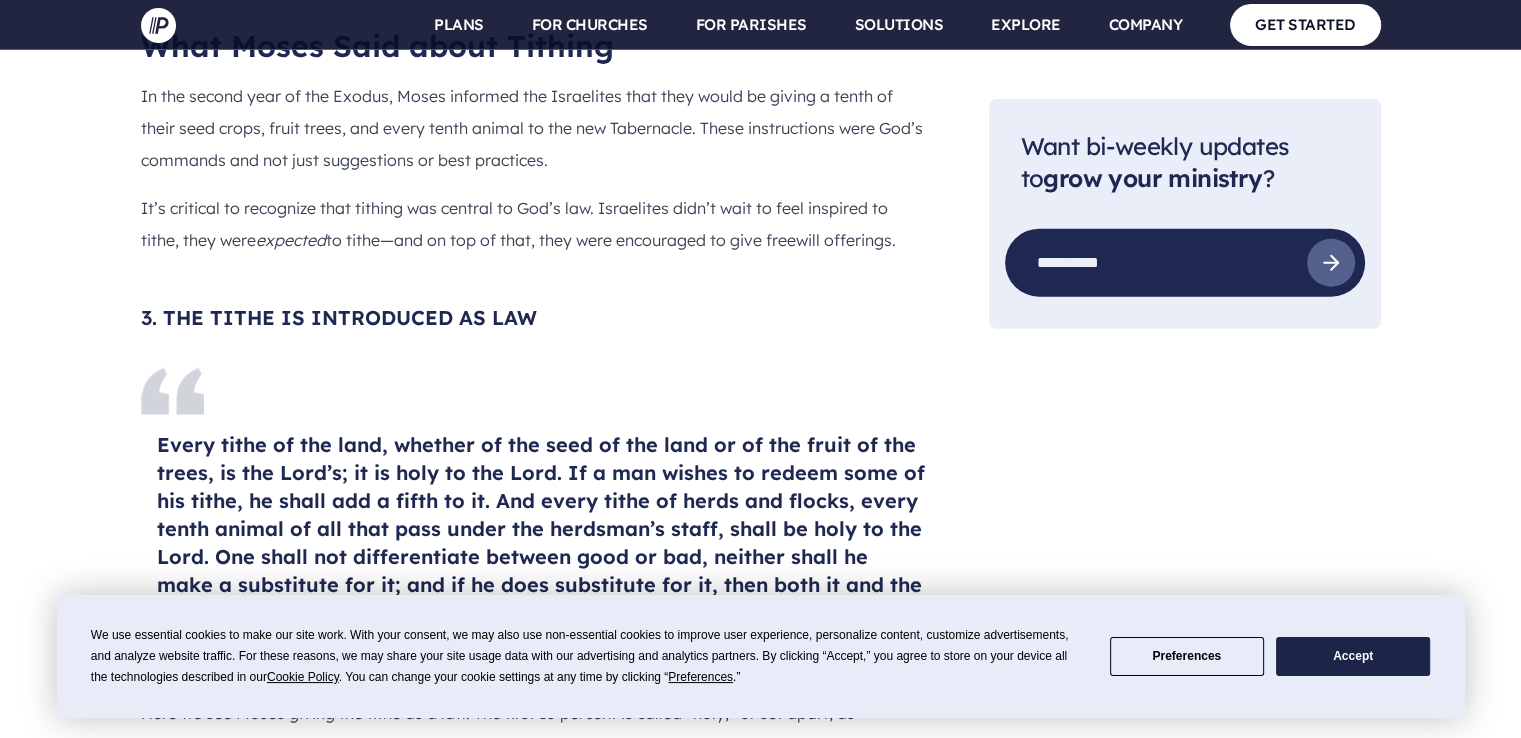 click on "3. THE TITHE IS INTRODUCED AS LAW" at bounding box center [533, 318] 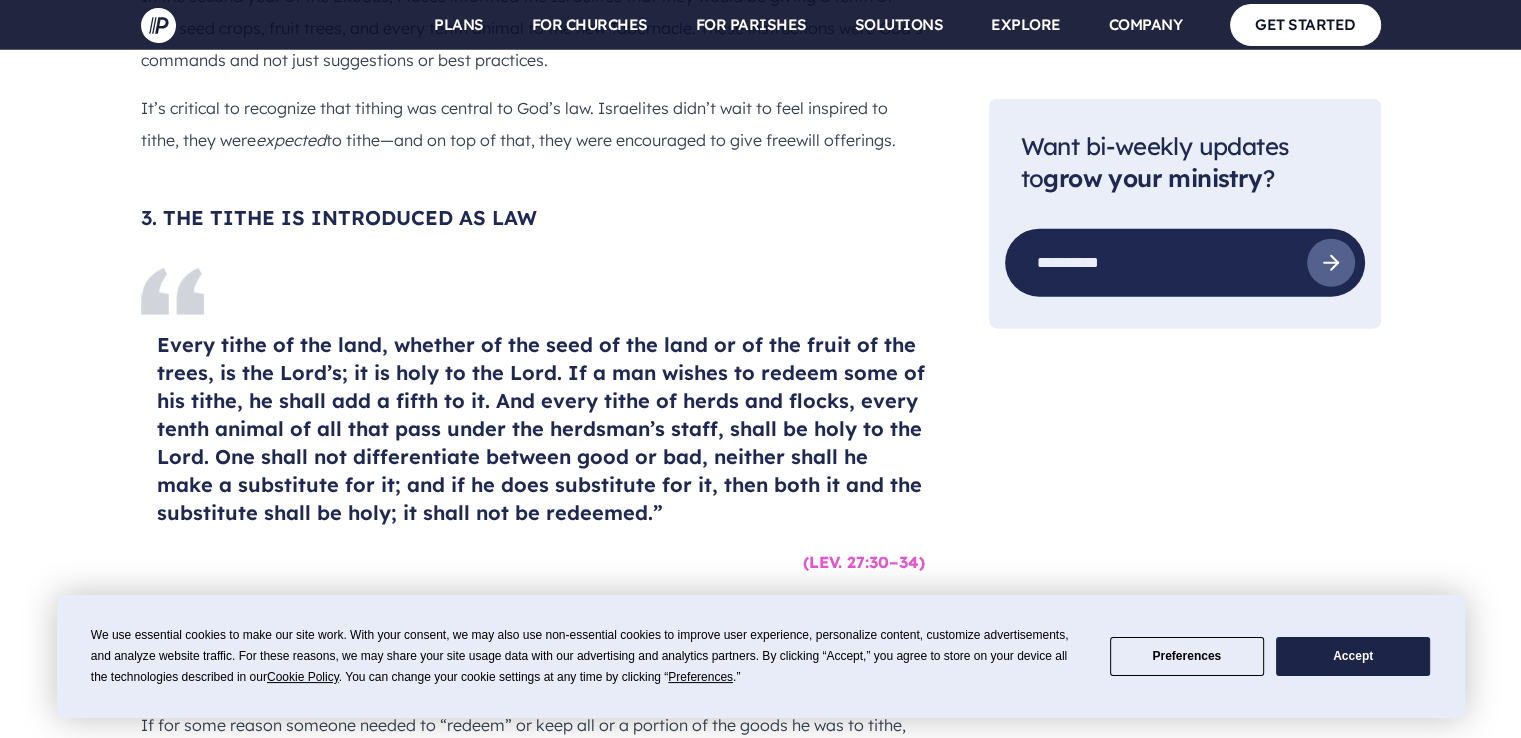 click on "Every tithe of the land, whether of the seed of the land or of the fruit of the trees, is the Lord’s; it is holy to the Lord. If a man wishes to redeem some of his tithe, he shall add a fifth to it. And every tithe of herds and flocks, every tenth animal of all that pass under the herdsman’s staff, shall be holy to the Lord. One shall not differentiate between good or bad, neither shall he make a substitute for it; and if he does substitute for it, then both it and the substitute shall be holy; it shall not be redeemed.”" at bounding box center [541, 429] 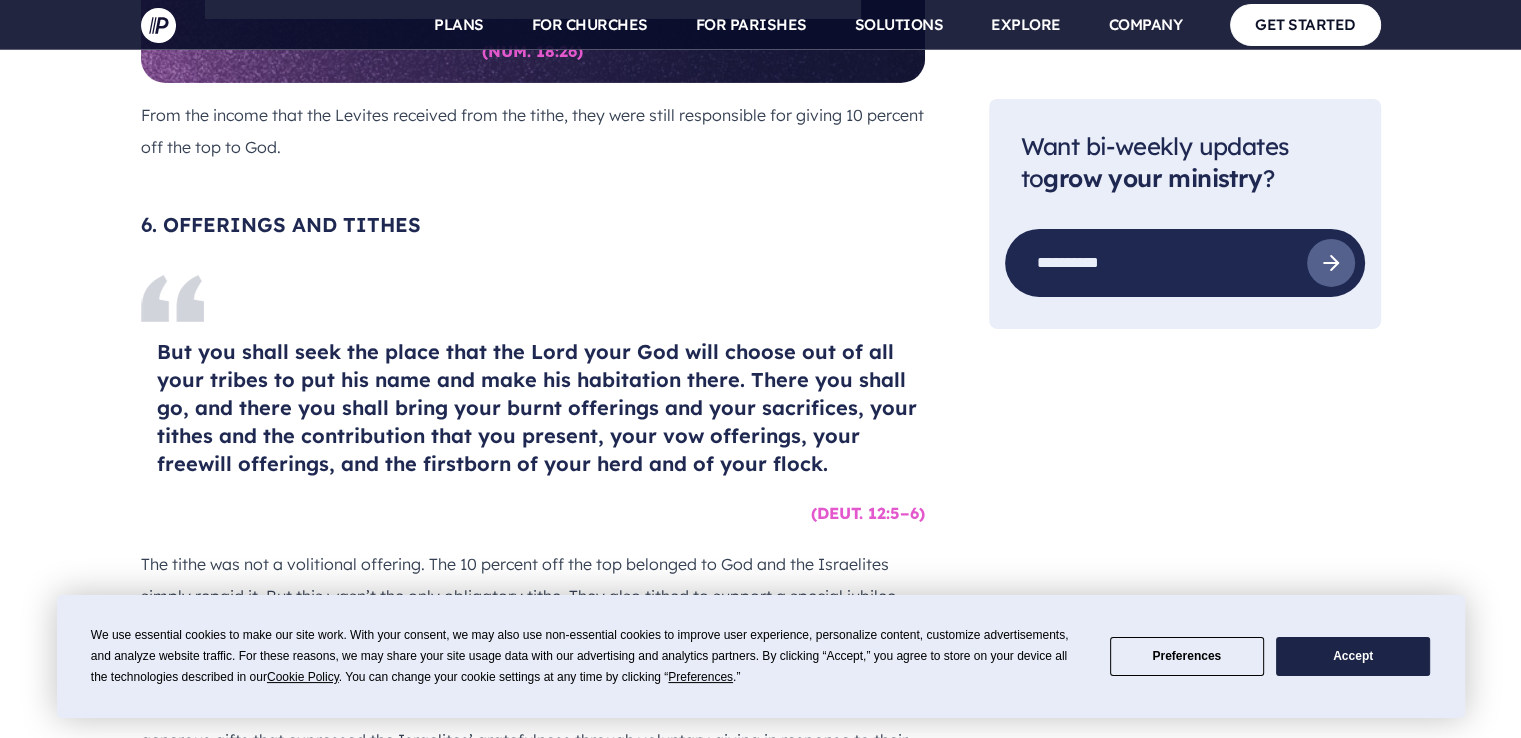 scroll, scrollTop: 7000, scrollLeft: 0, axis: vertical 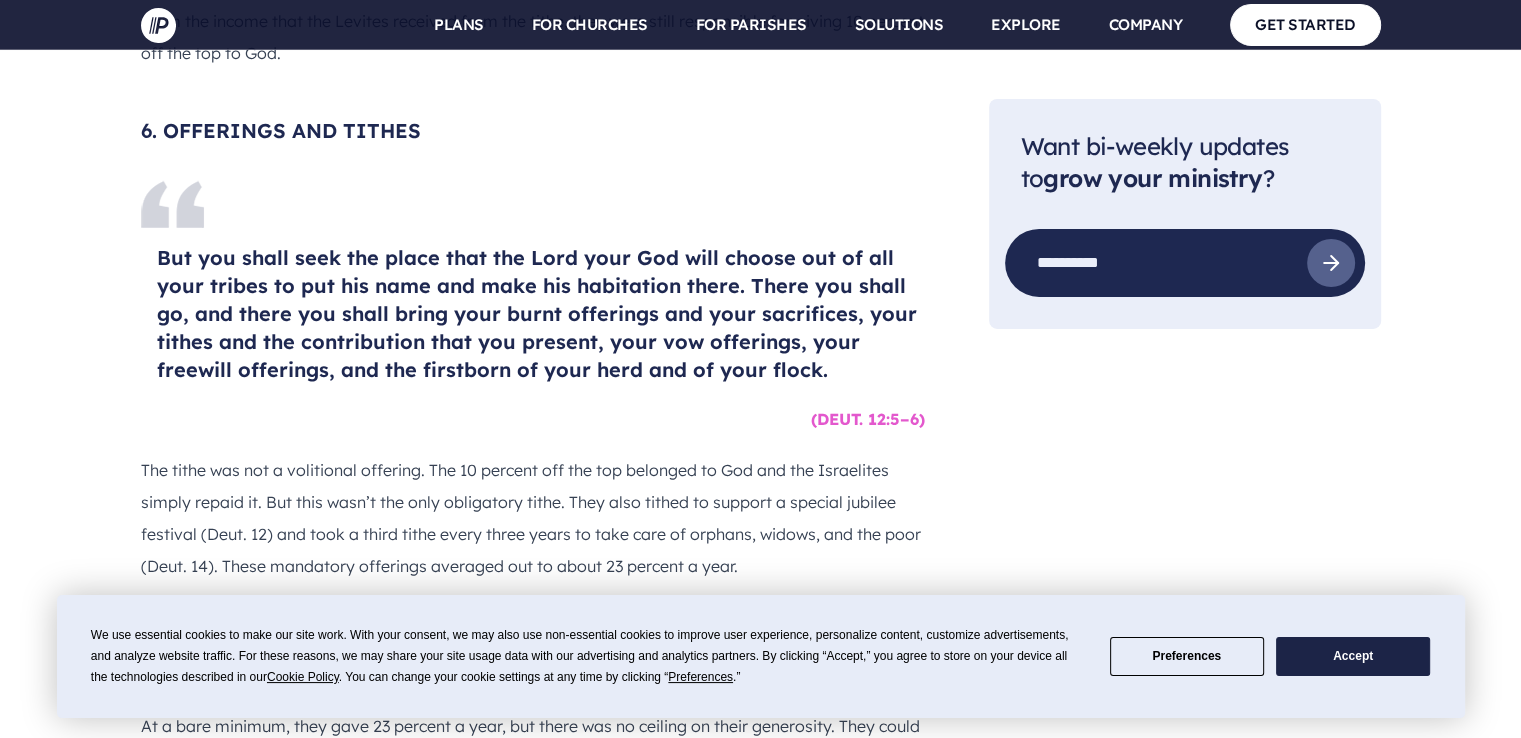 click on "But you shall seek the place that the Lord your God will choose out of all your tribes to put his name and make his habitation there. There you shall go, and there you shall bring your burnt offerings and your sacrifices, your tithes and the contribution that you present, your vow offerings, your freewill offerings, and the firstborn of your herd and of your flock." at bounding box center [541, 314] 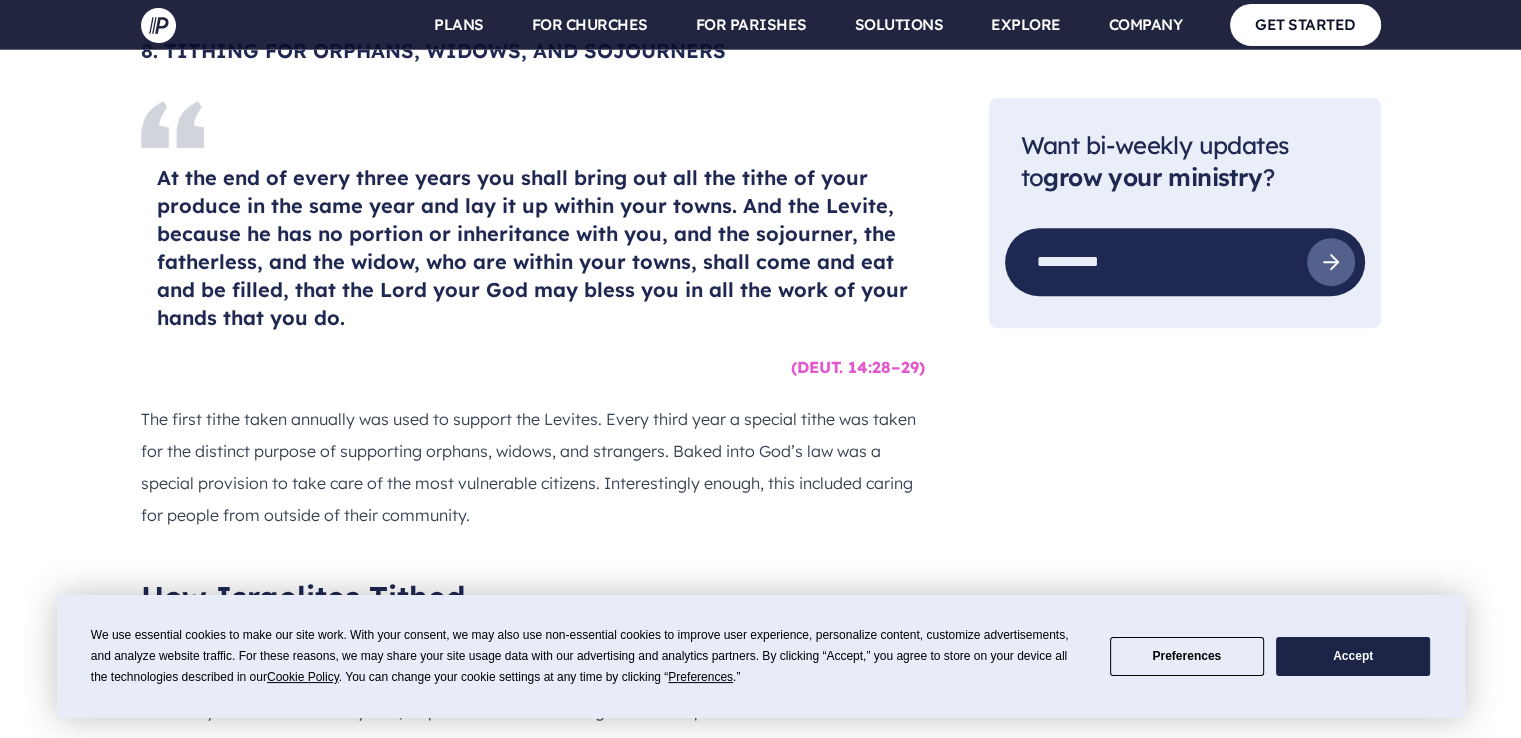 scroll, scrollTop: 8300, scrollLeft: 0, axis: vertical 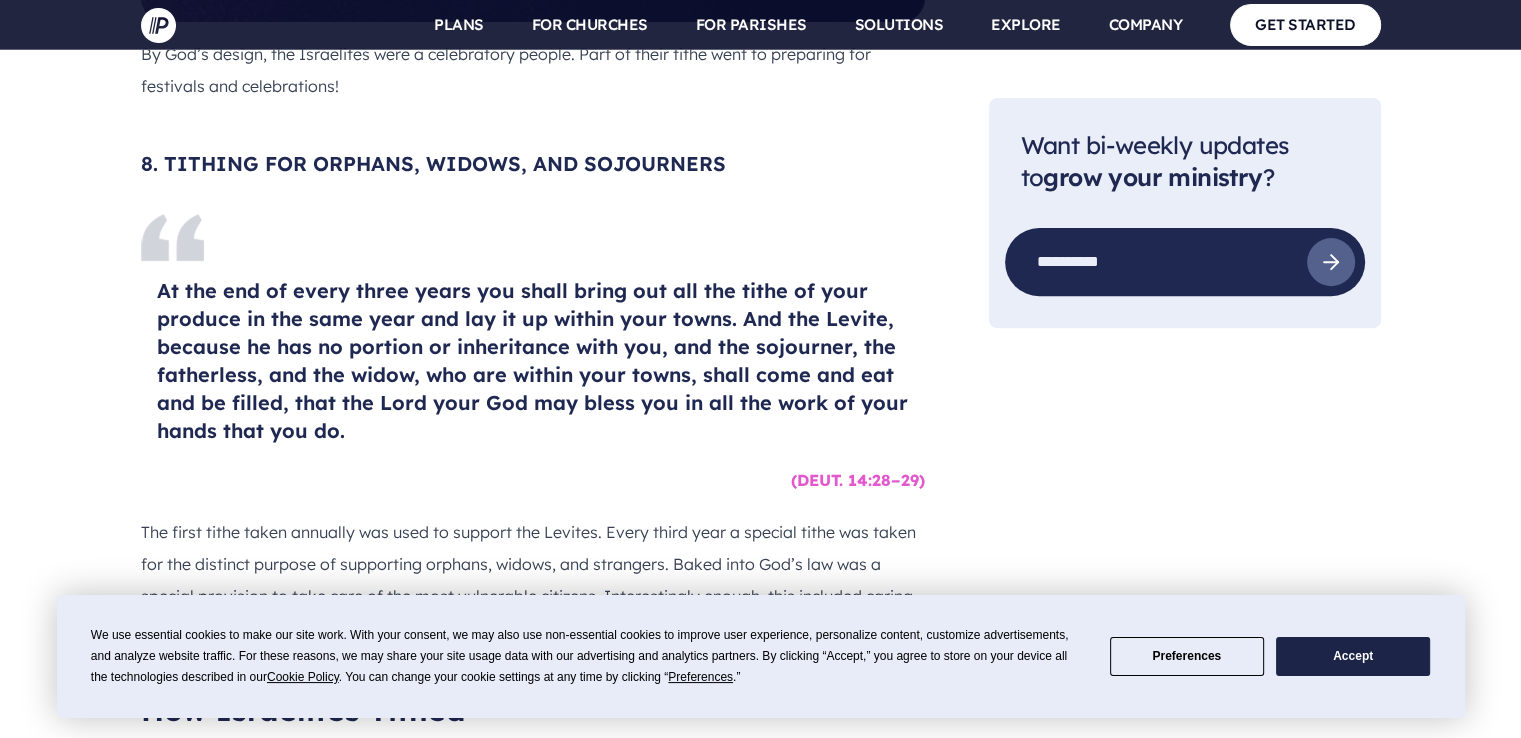 click on "8. TITHING FOR ORPHANS, WIDOWS, AND SOJOURNERS" at bounding box center (533, 164) 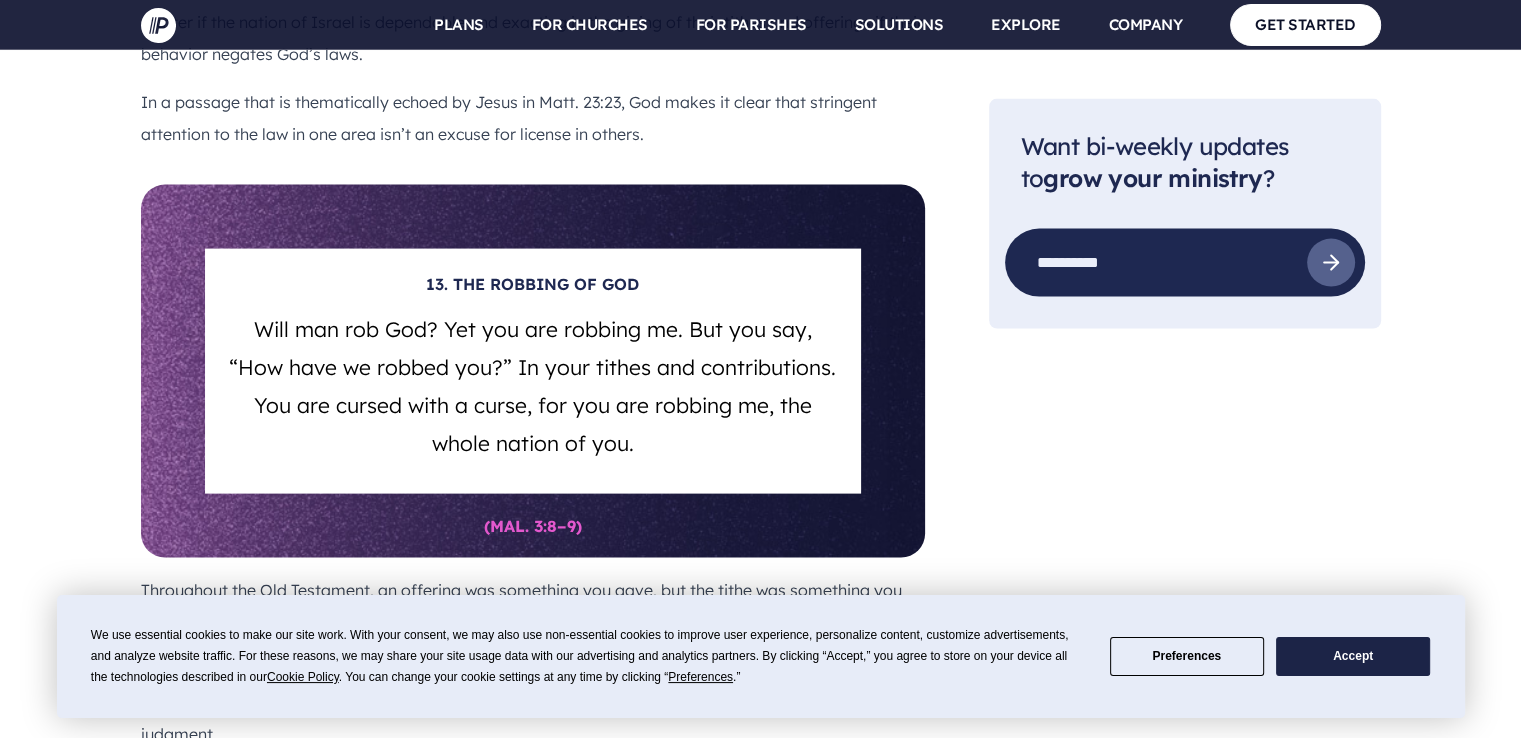 scroll, scrollTop: 11900, scrollLeft: 0, axis: vertical 